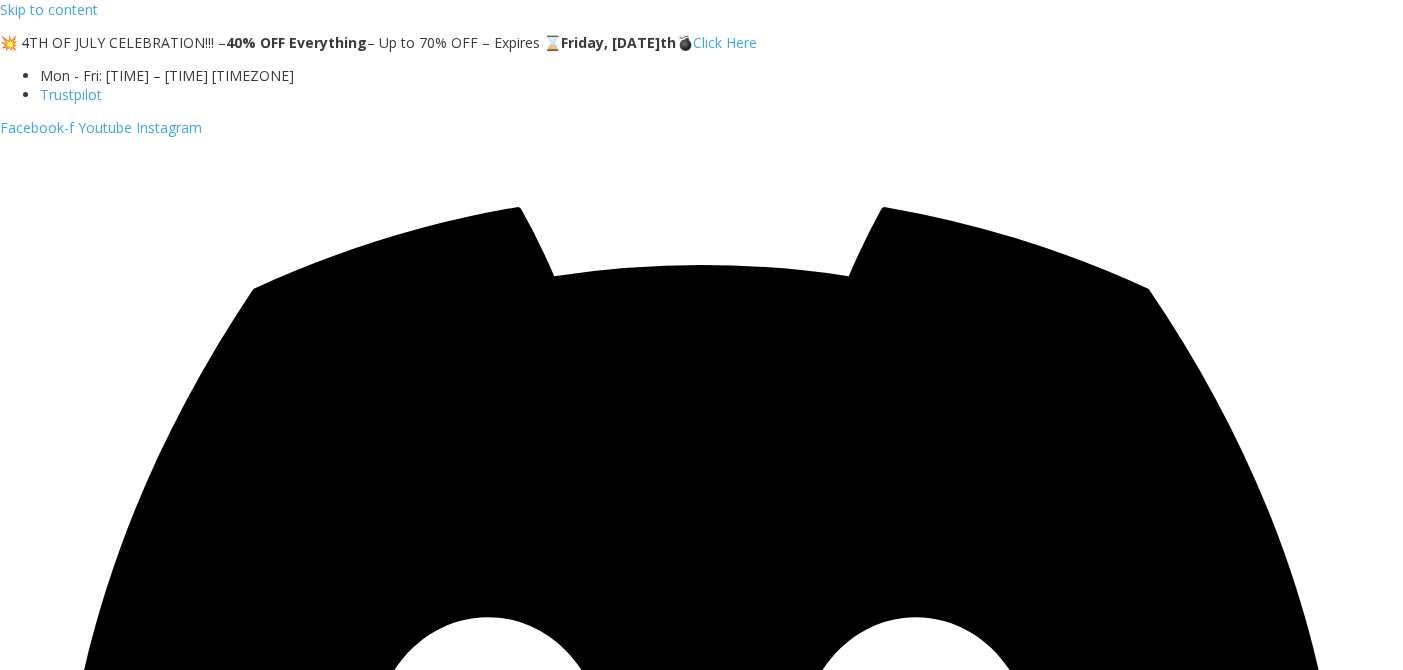 scroll, scrollTop: 1526, scrollLeft: 0, axis: vertical 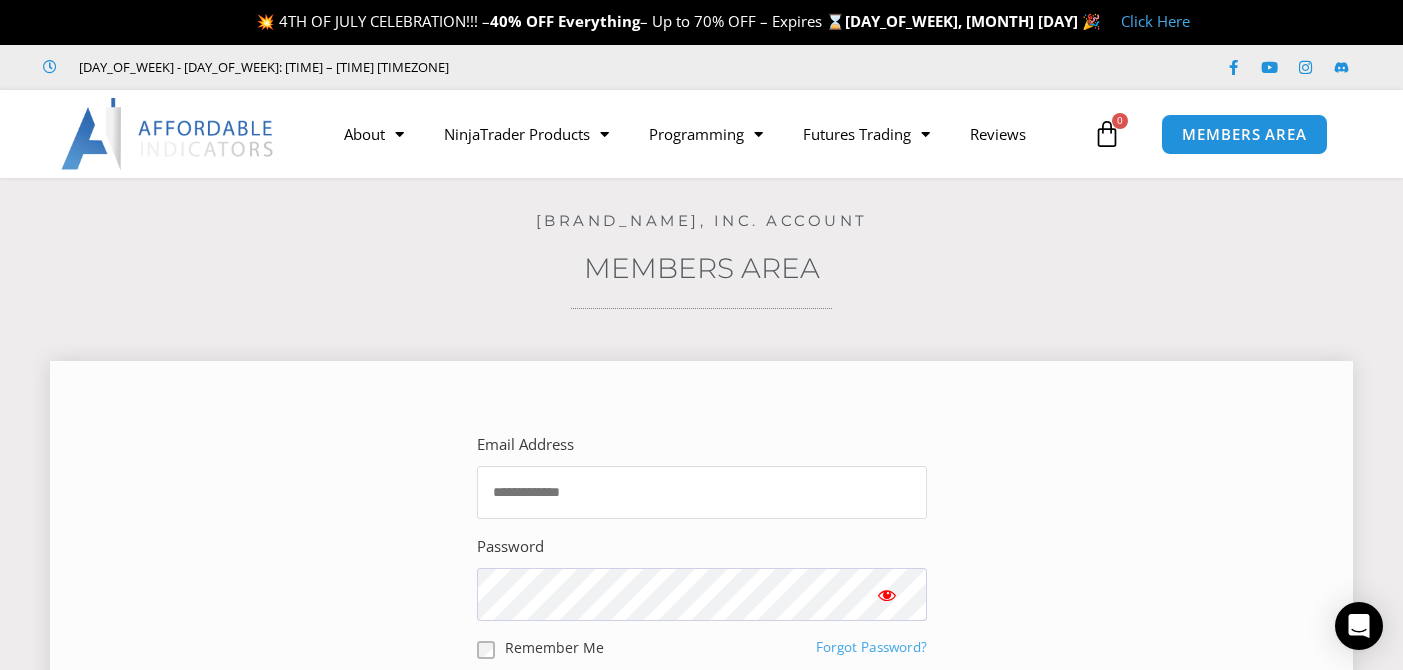 click on "Email Address" at bounding box center (702, 492) 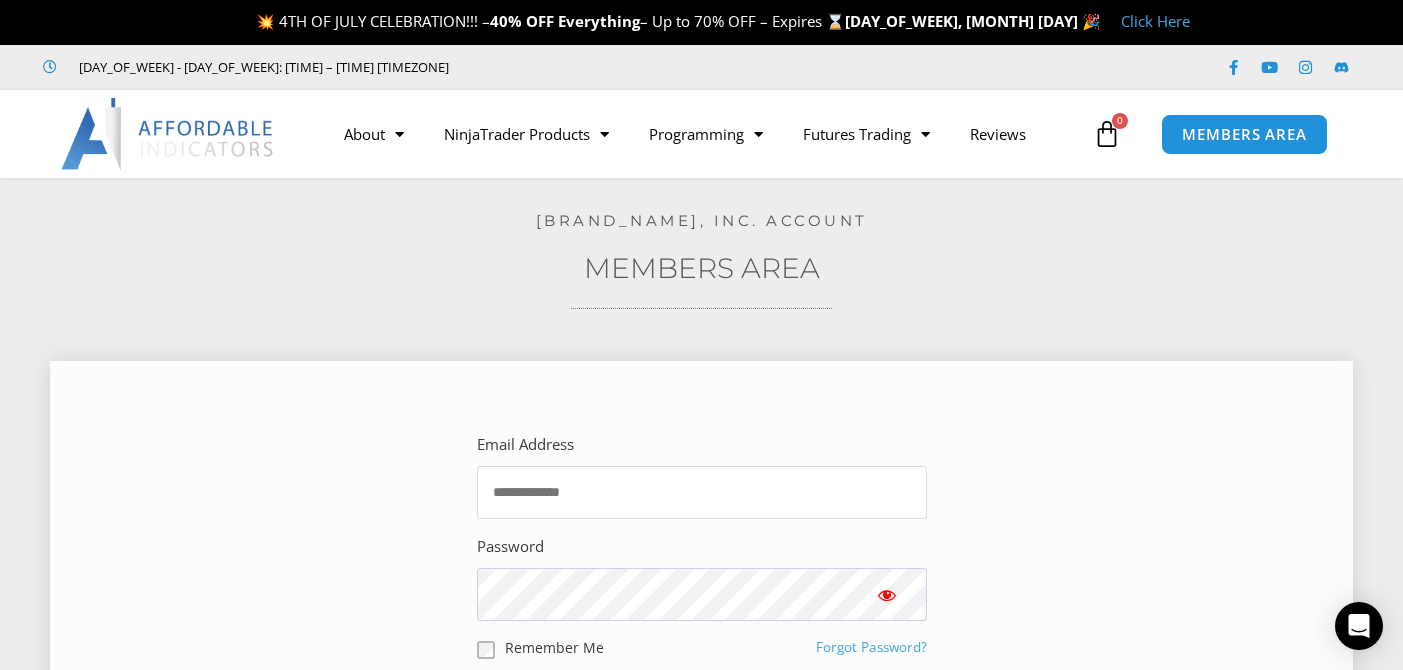 type on "**********" 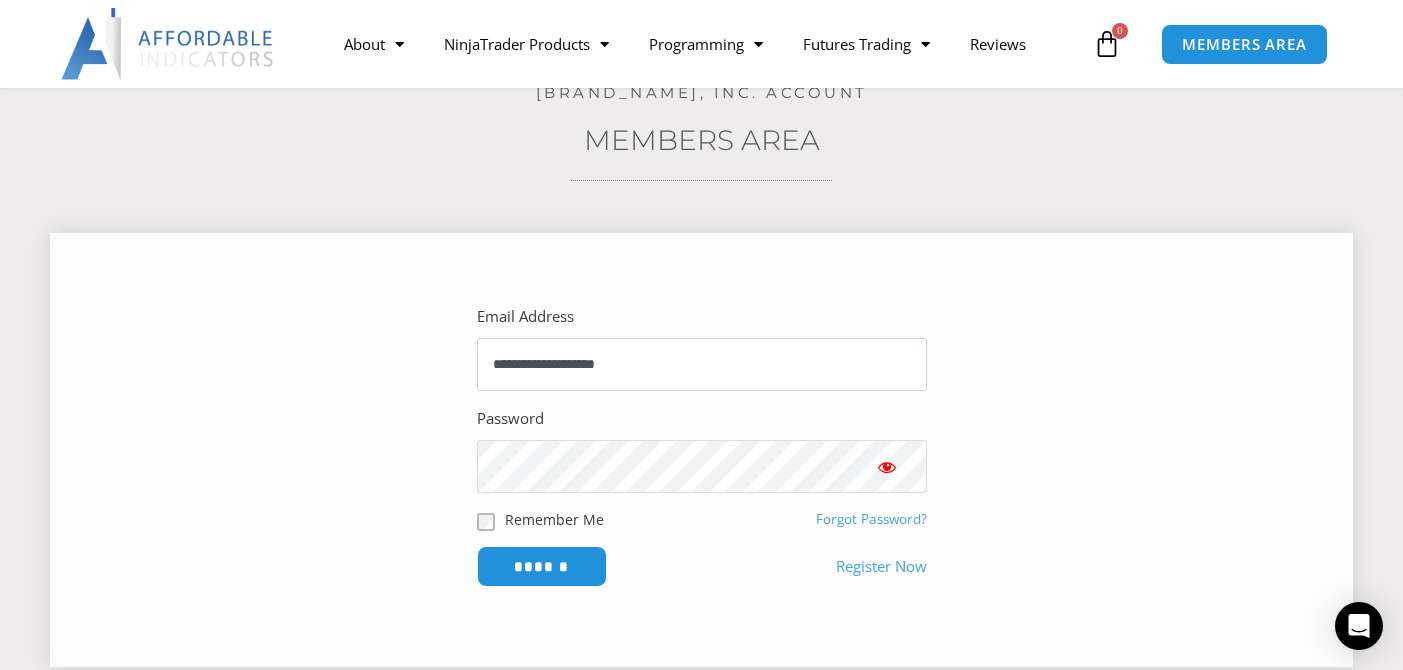 scroll, scrollTop: 200, scrollLeft: 0, axis: vertical 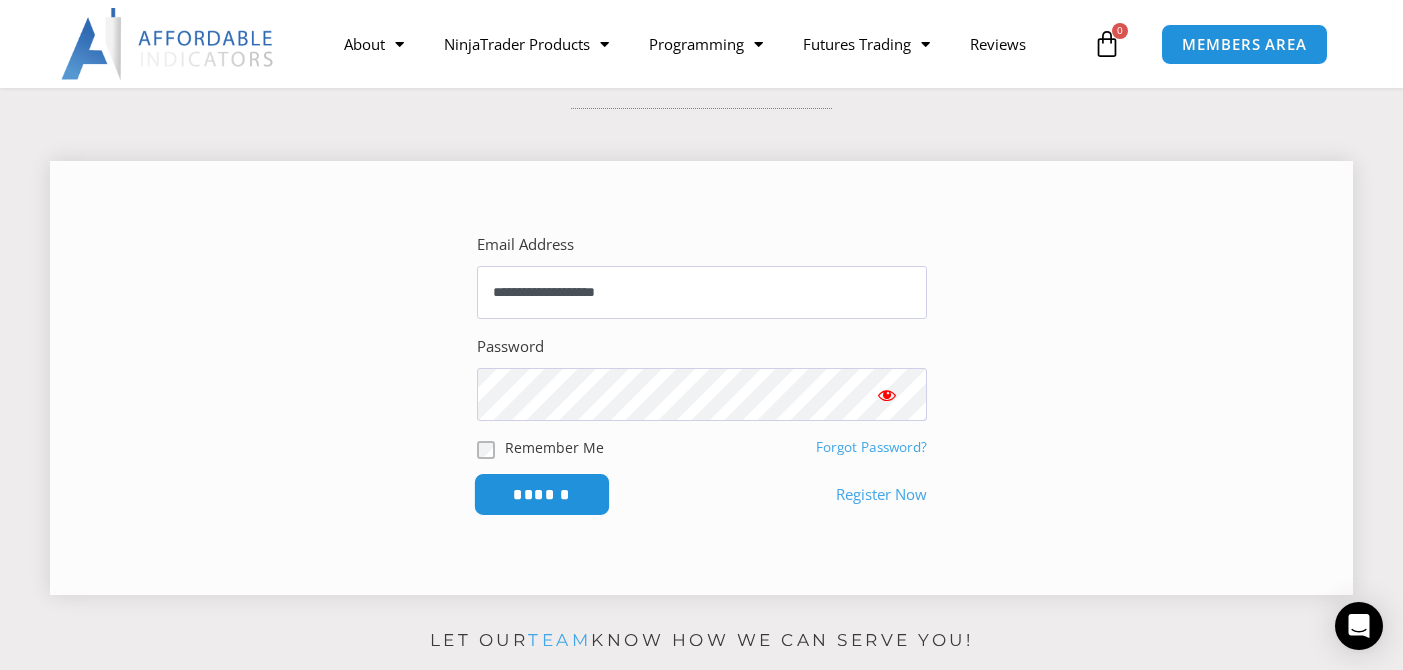 click on "******" at bounding box center [541, 494] 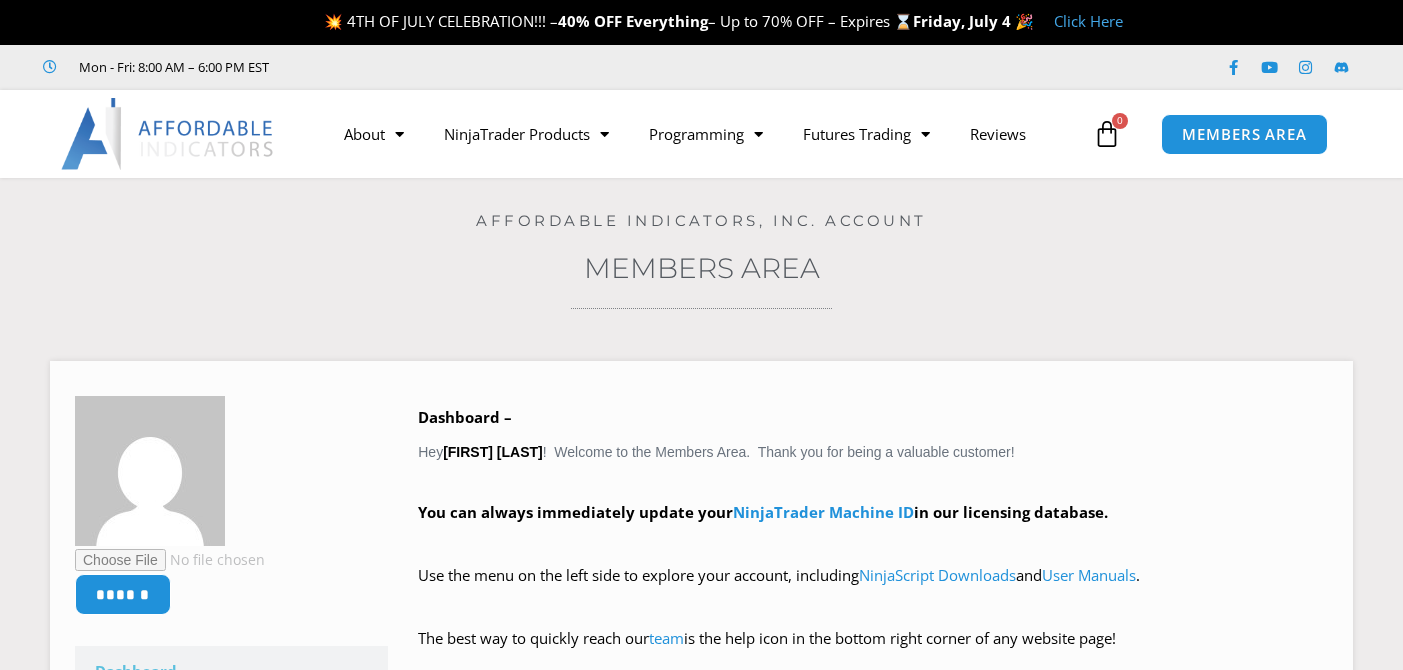 scroll, scrollTop: 0, scrollLeft: 0, axis: both 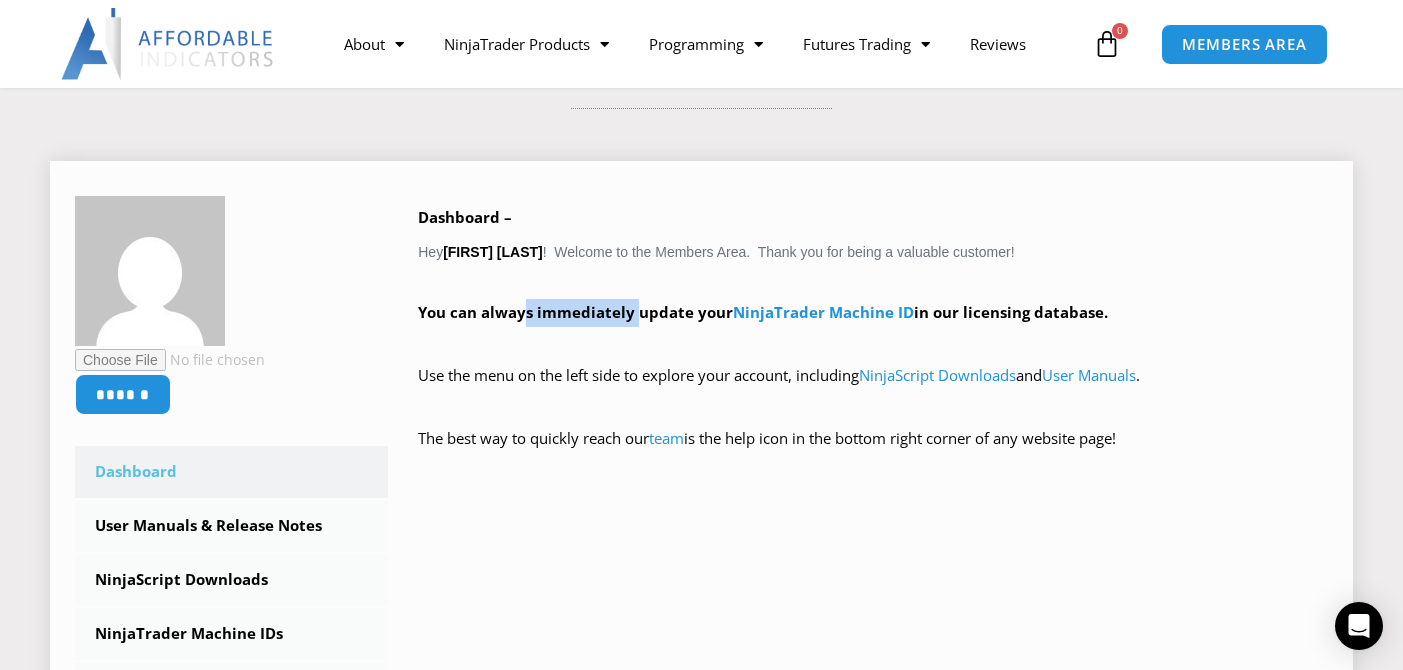drag, startPoint x: 527, startPoint y: 314, endPoint x: 598, endPoint y: 318, distance: 71.11259 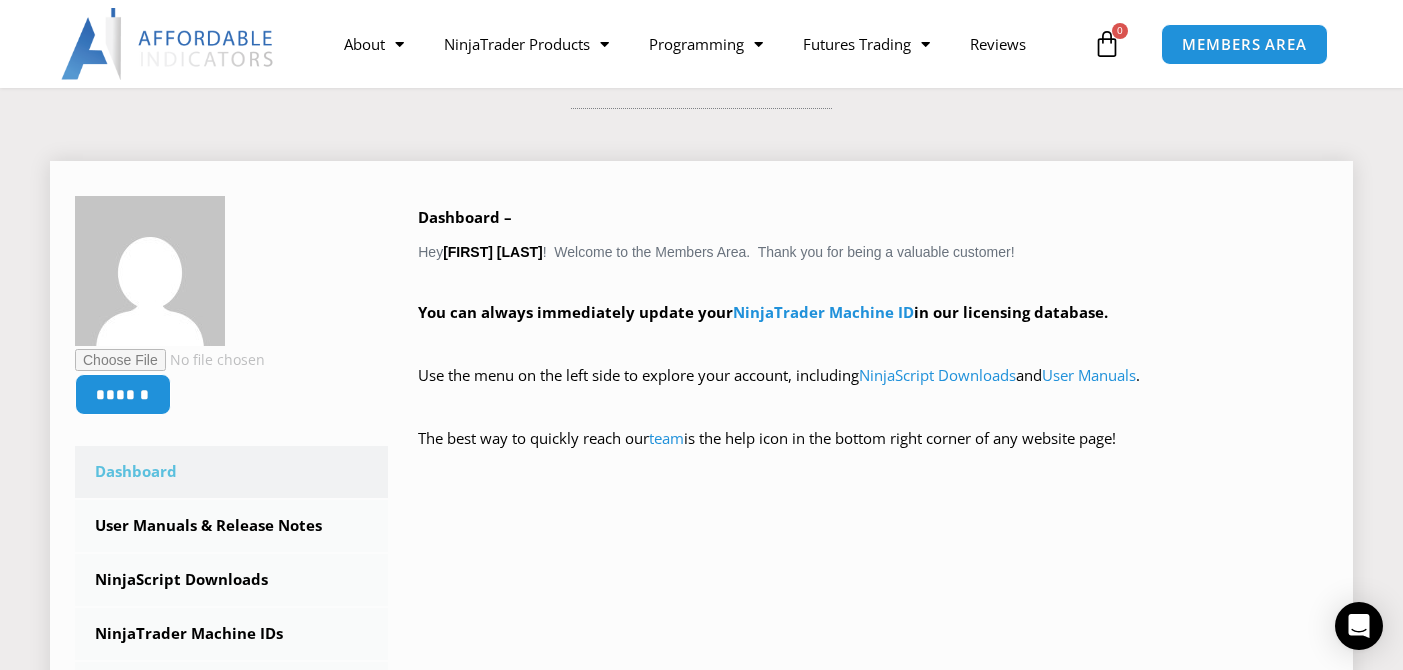 drag, startPoint x: 598, startPoint y: 318, endPoint x: 601, endPoint y: 340, distance: 22.203604 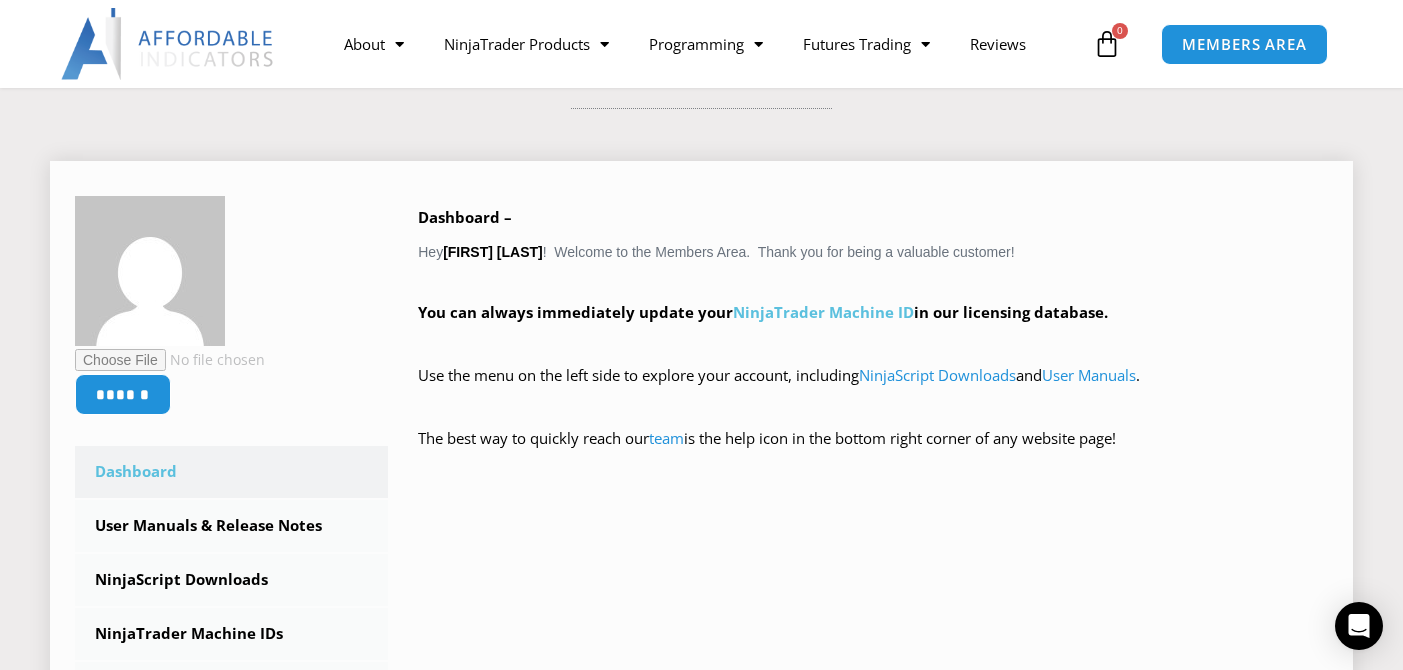 click on "NinjaTrader Machine ID" at bounding box center [823, 312] 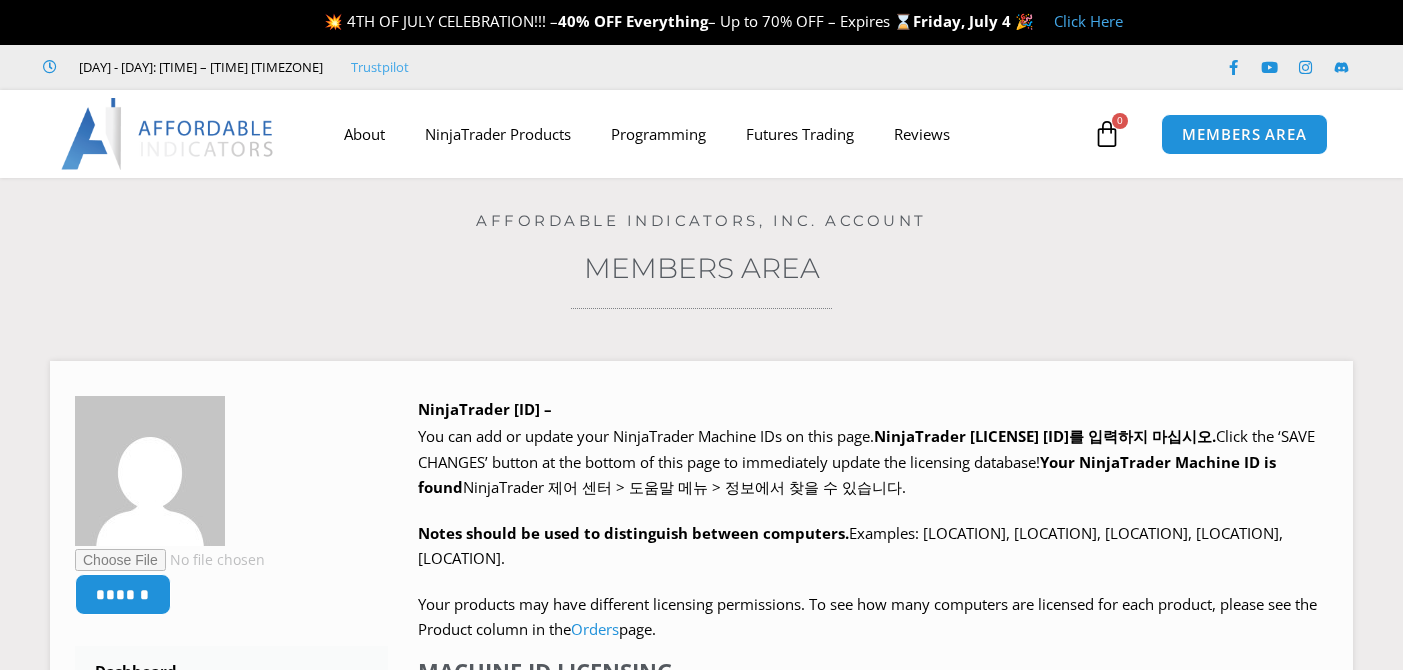 scroll, scrollTop: 0, scrollLeft: 0, axis: both 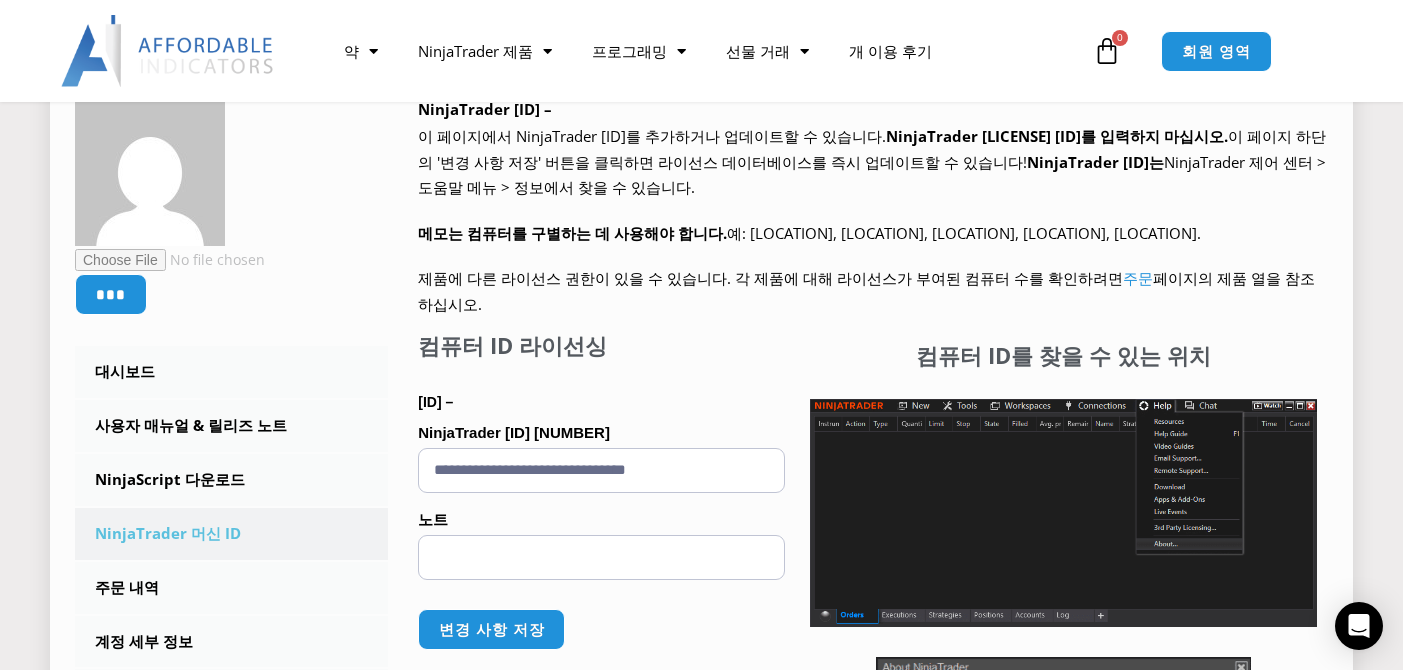 click on "컴퓨터 ID –" at bounding box center (601, 402) 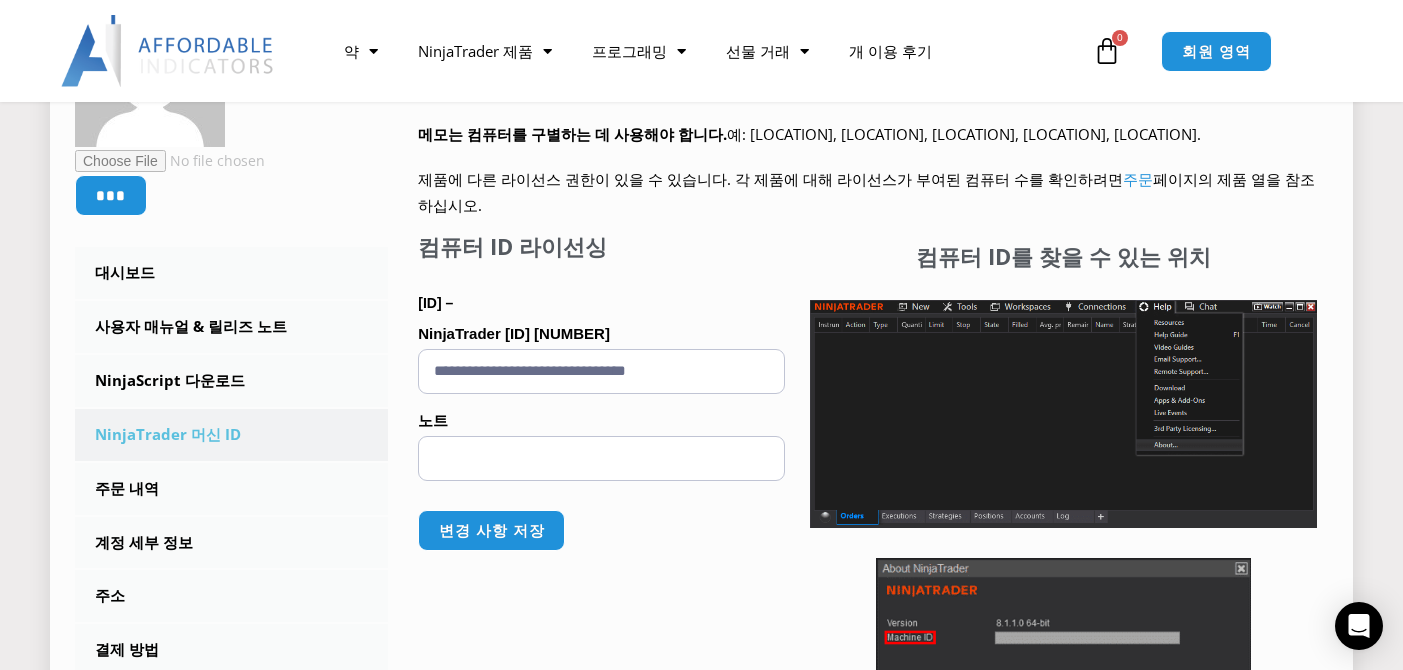 scroll, scrollTop: 400, scrollLeft: 0, axis: vertical 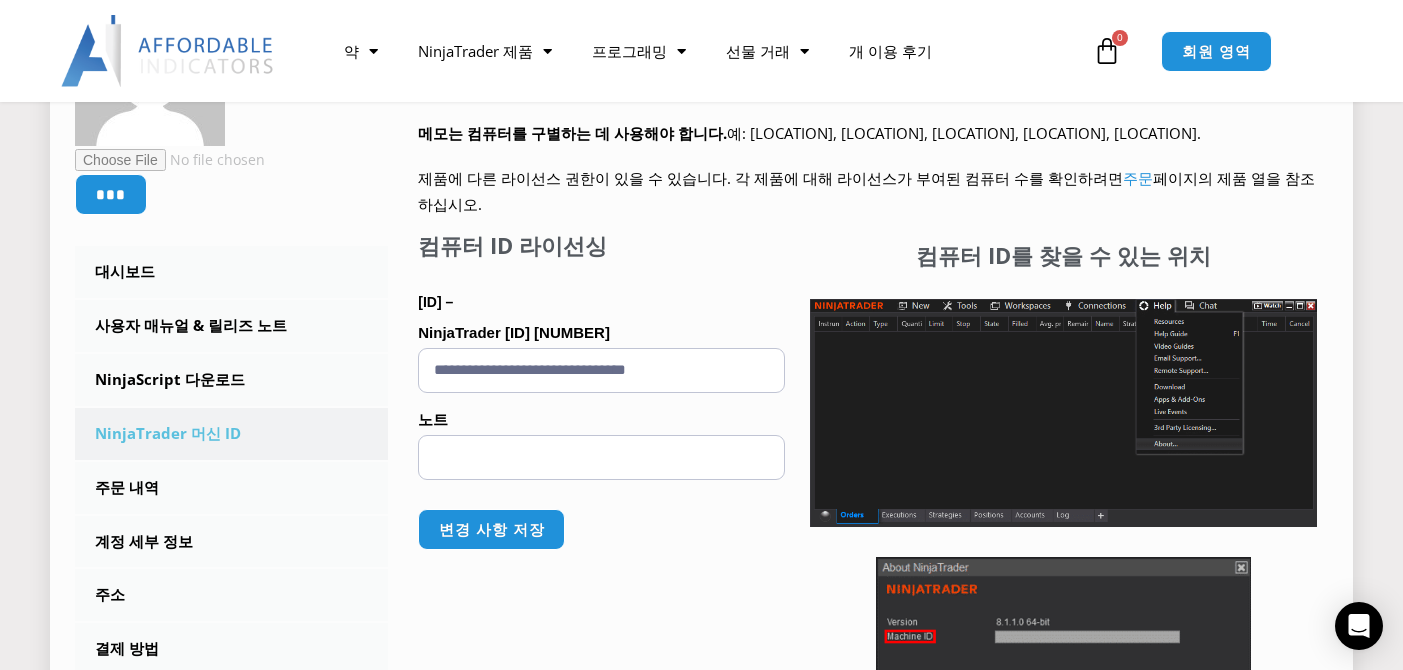 click on "**********" at bounding box center [601, 370] 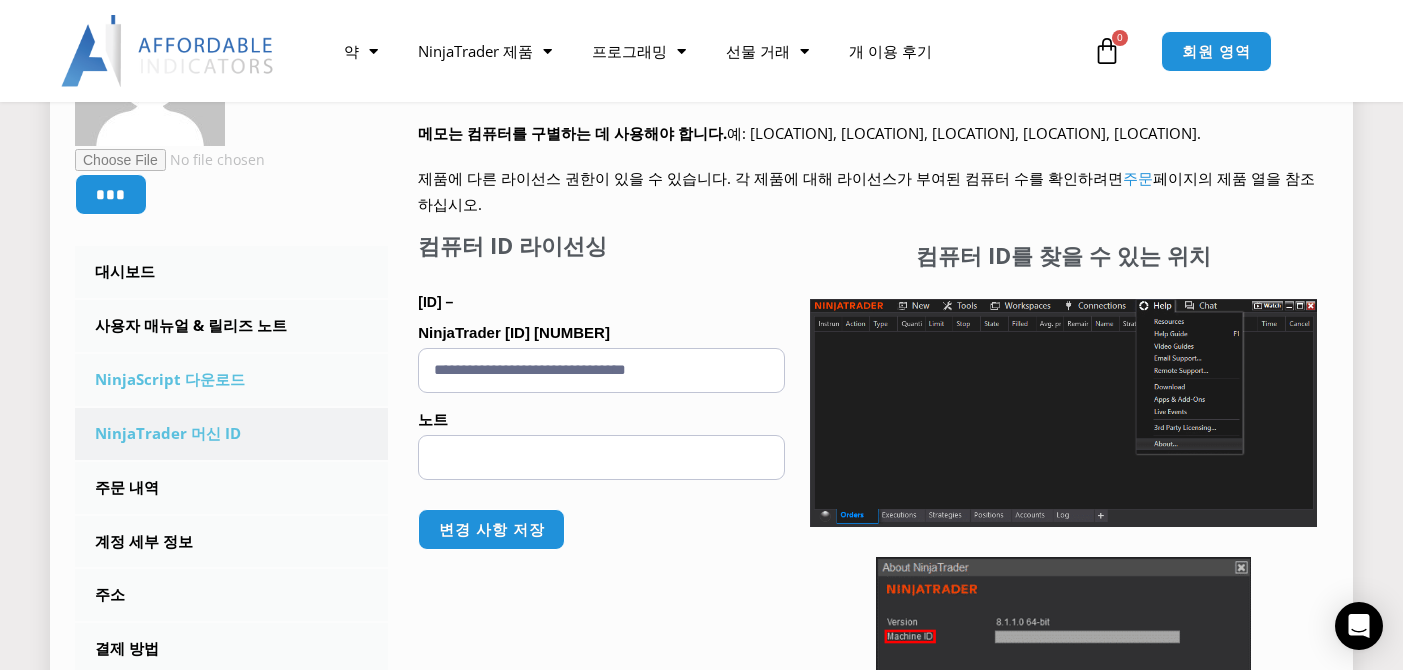 drag, startPoint x: 742, startPoint y: 337, endPoint x: 255, endPoint y: 354, distance: 487.29663 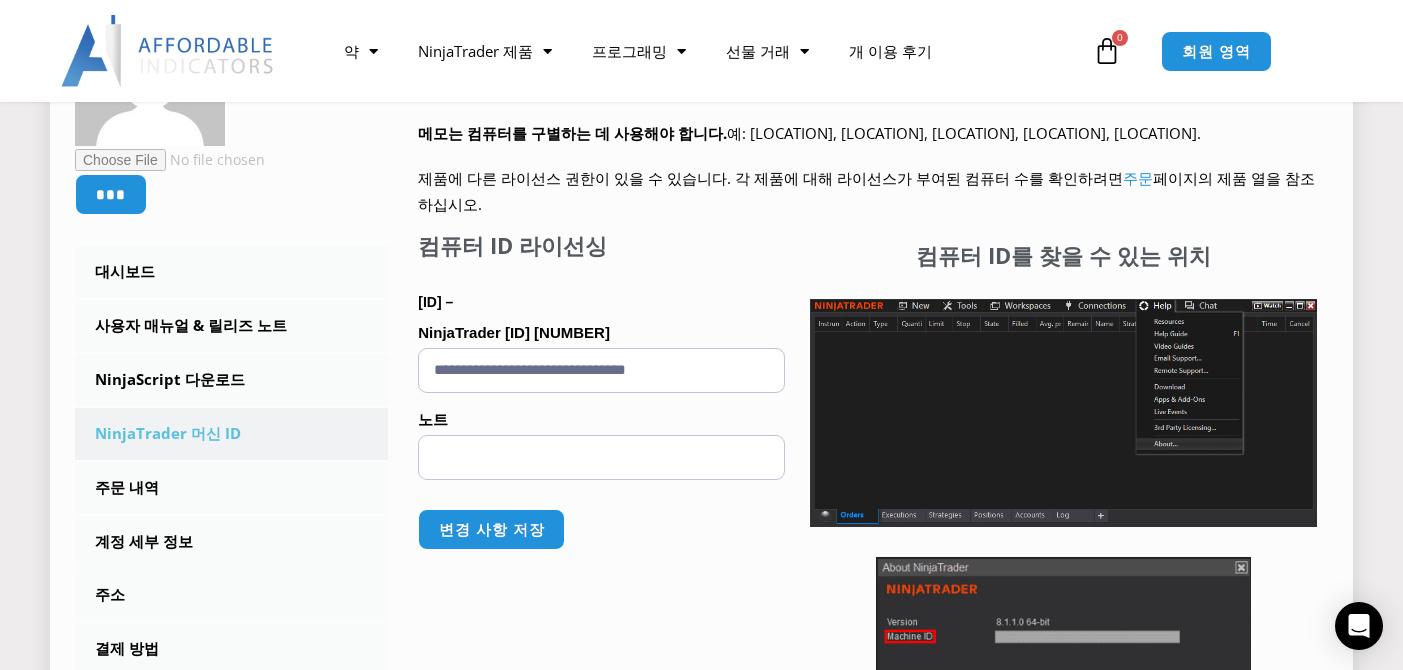 paste 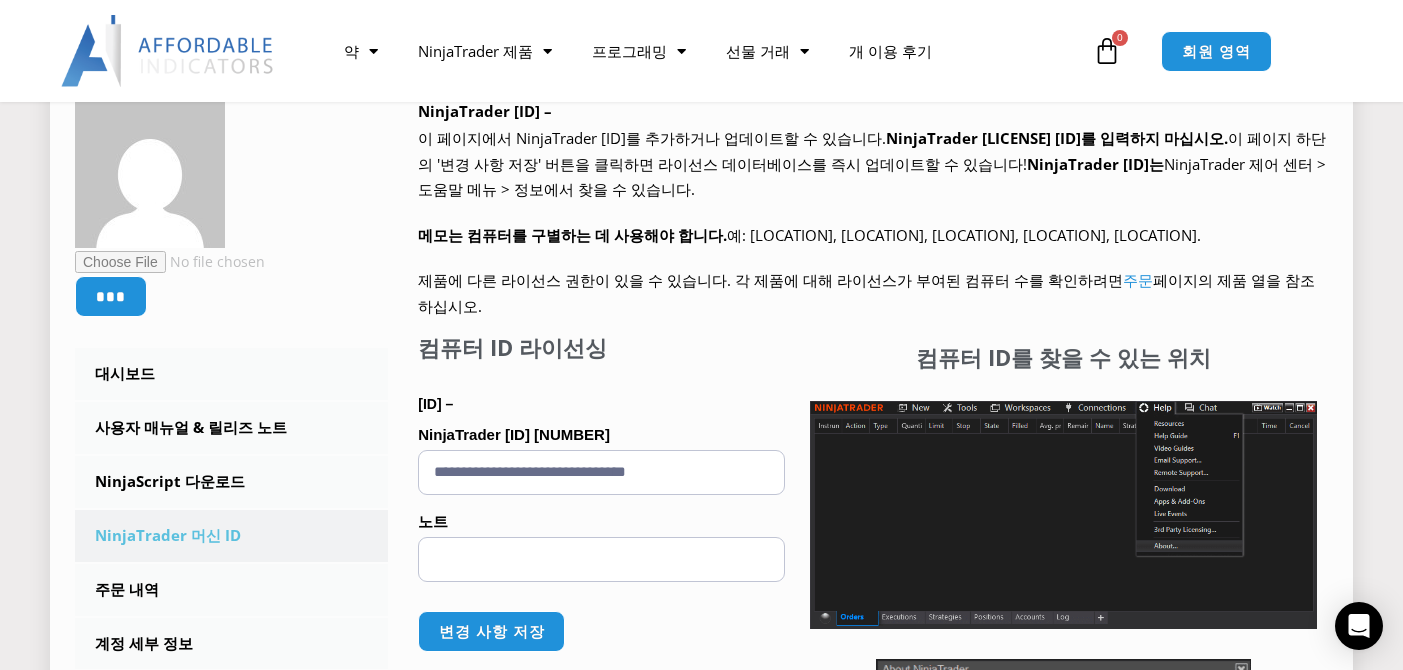 scroll, scrollTop: 300, scrollLeft: 0, axis: vertical 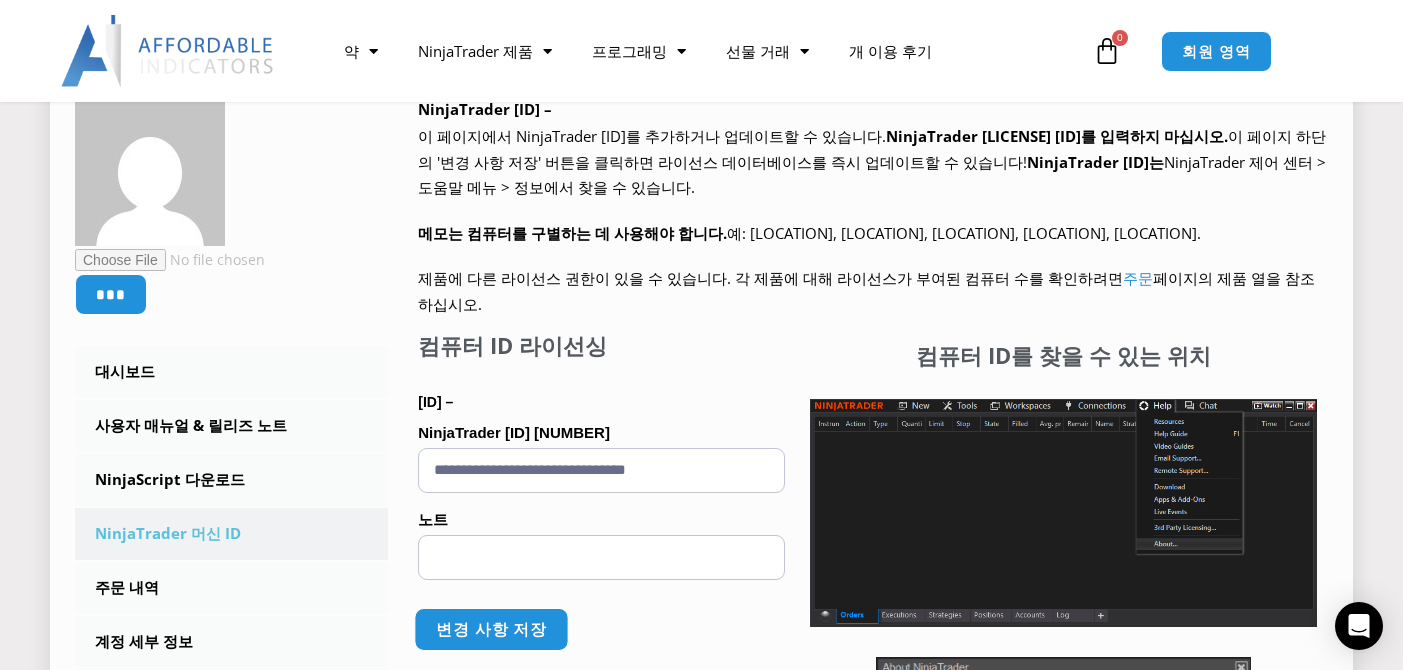type on "**********" 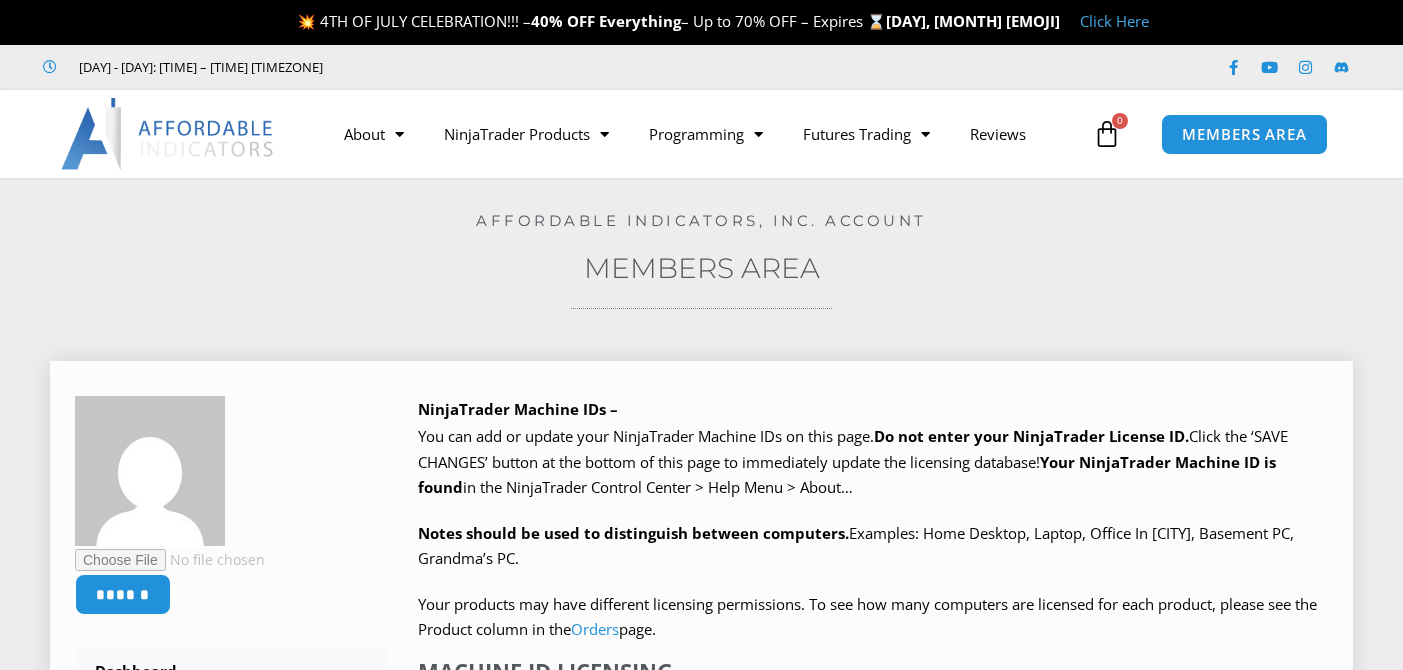 scroll, scrollTop: 0, scrollLeft: 0, axis: both 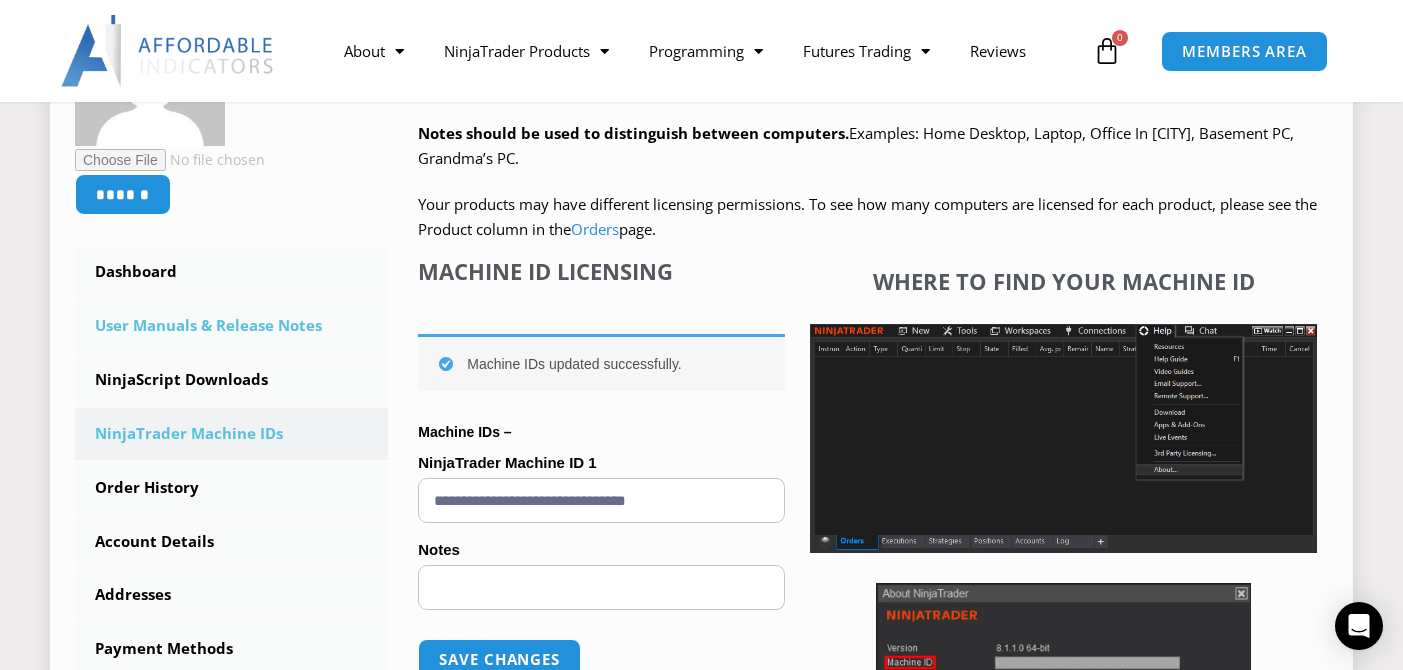 click on "User Manuals & Release Notes" at bounding box center [231, 326] 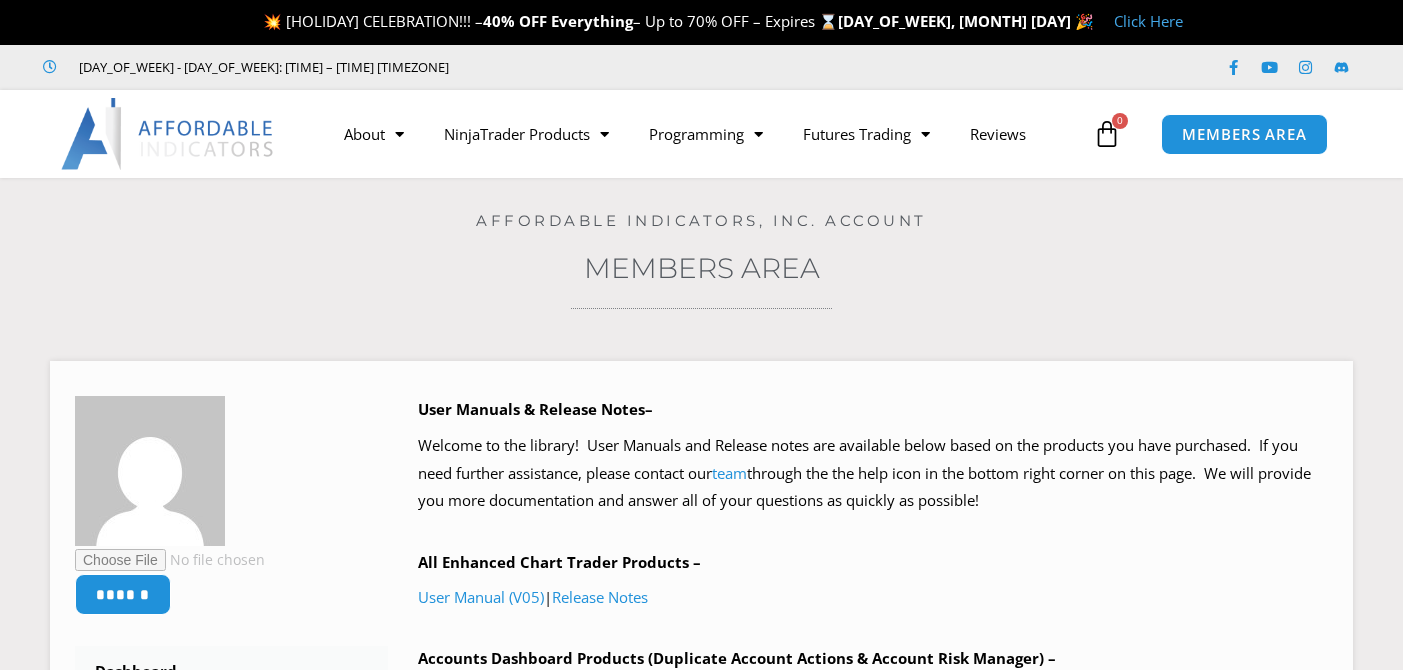 scroll, scrollTop: 0, scrollLeft: 0, axis: both 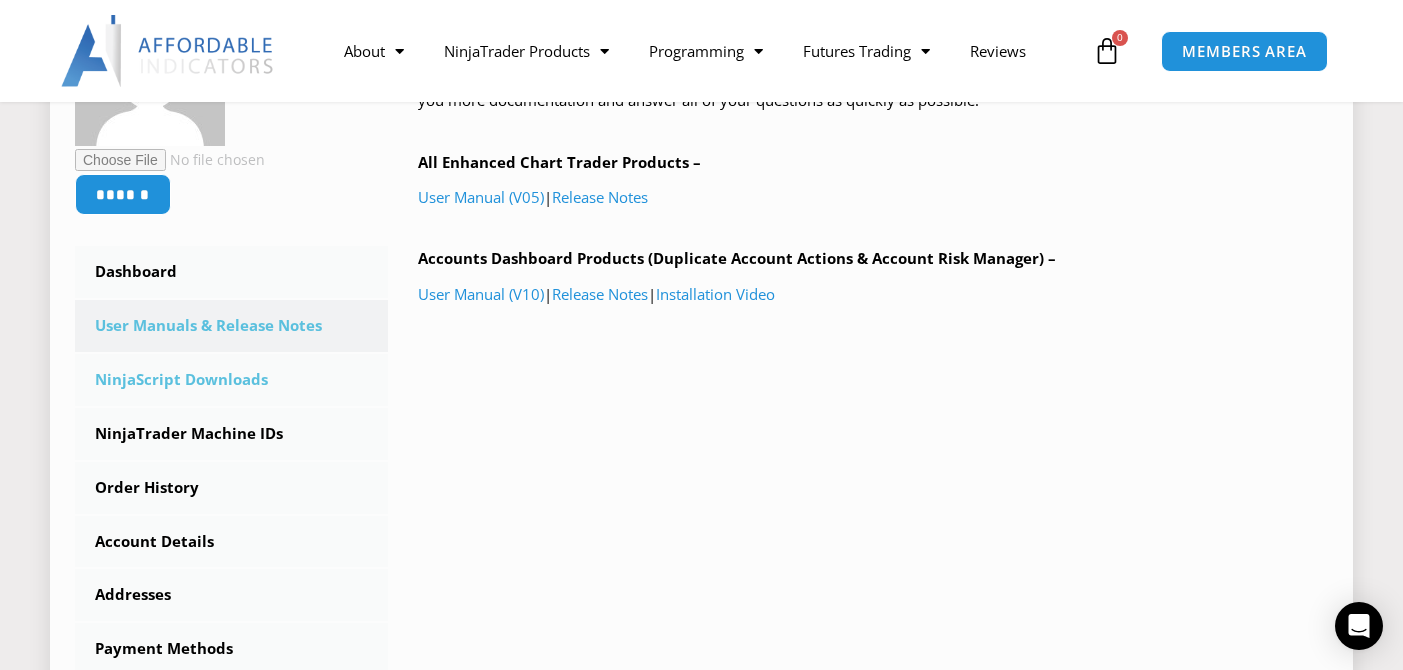 click on "NinjaScript Downloads" at bounding box center [231, 380] 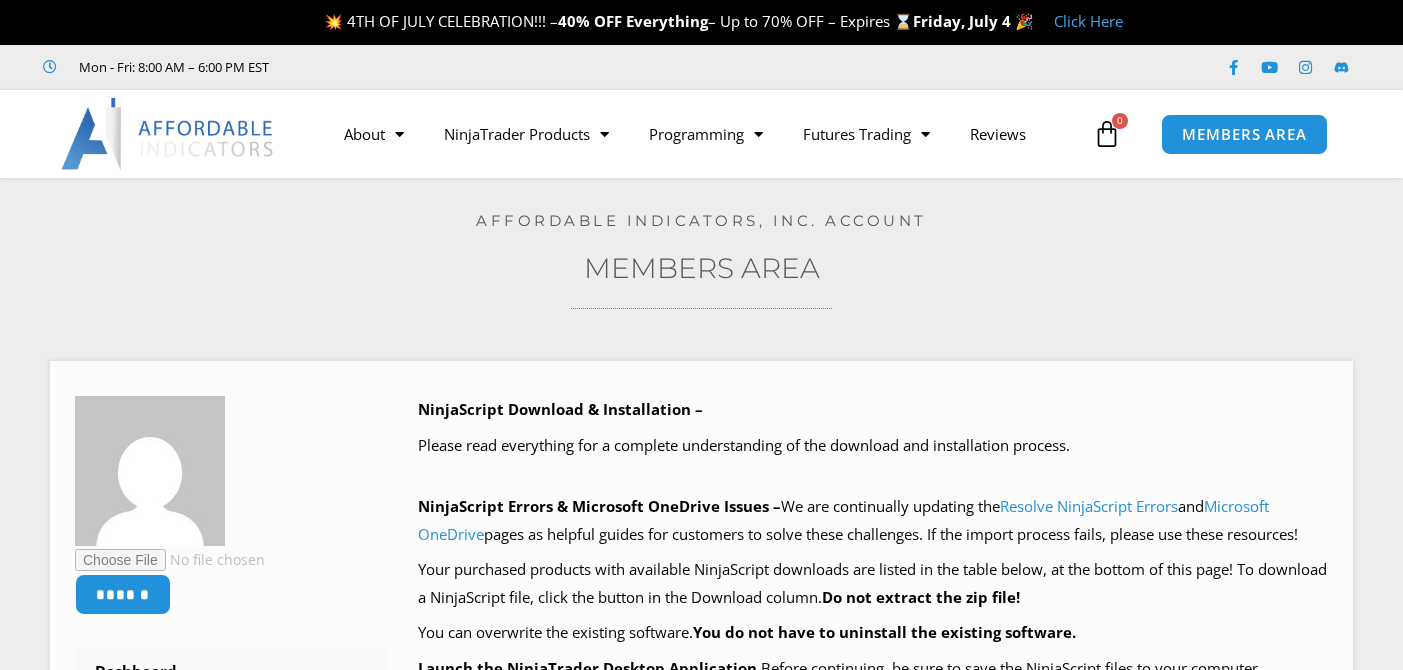 scroll, scrollTop: 0, scrollLeft: 0, axis: both 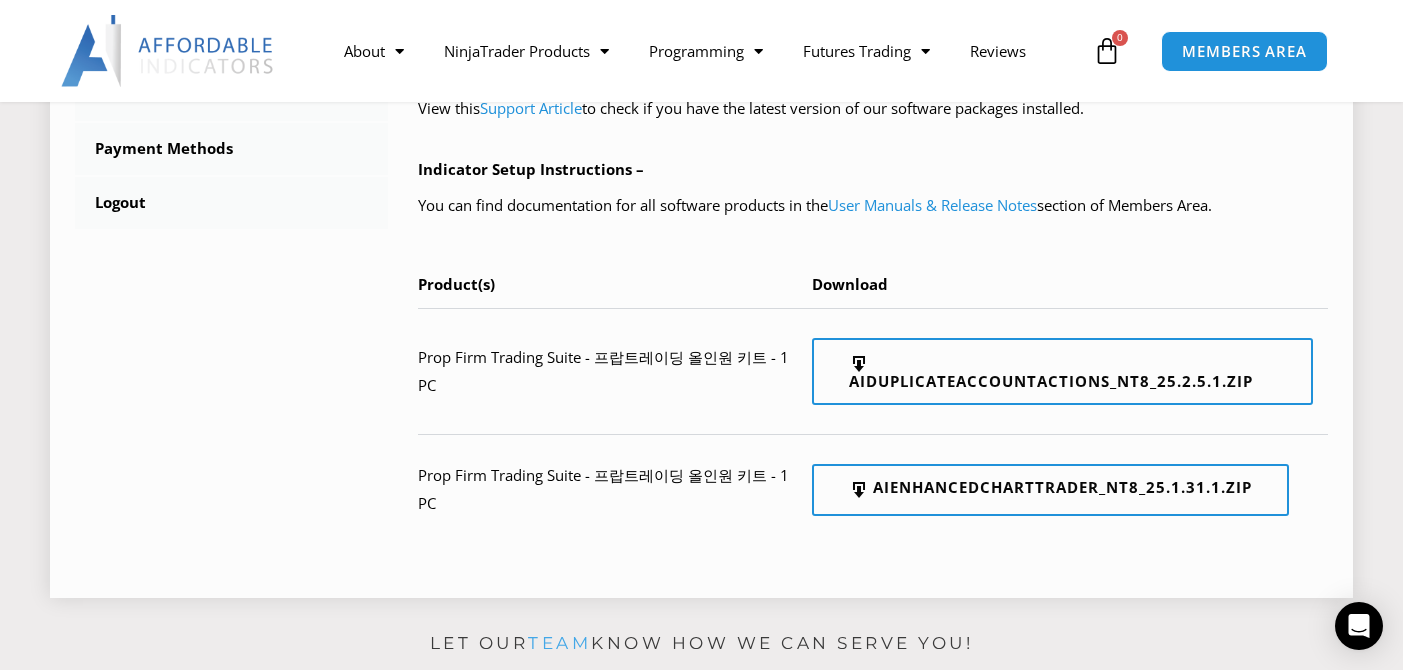 click on "******
Dashboard
Subscriptions
User Manuals & Release Notes
NinjaScript Downloads
NinjaTrader Machine IDs
Order History
Account Details
Addresses
Payment Methods
Logout
NinjaScript Download & Installation –
Please read everything for a complete understanding of the download and installation process.
NinjaScript Errors & Microsoft OneDrive Issues –  We are continually updating the  Resolve NinjaScript Errors  and  Microsoft OneDrive
Do not extract the zip file!
You can overwrite the existing software." at bounding box center [701, 29] 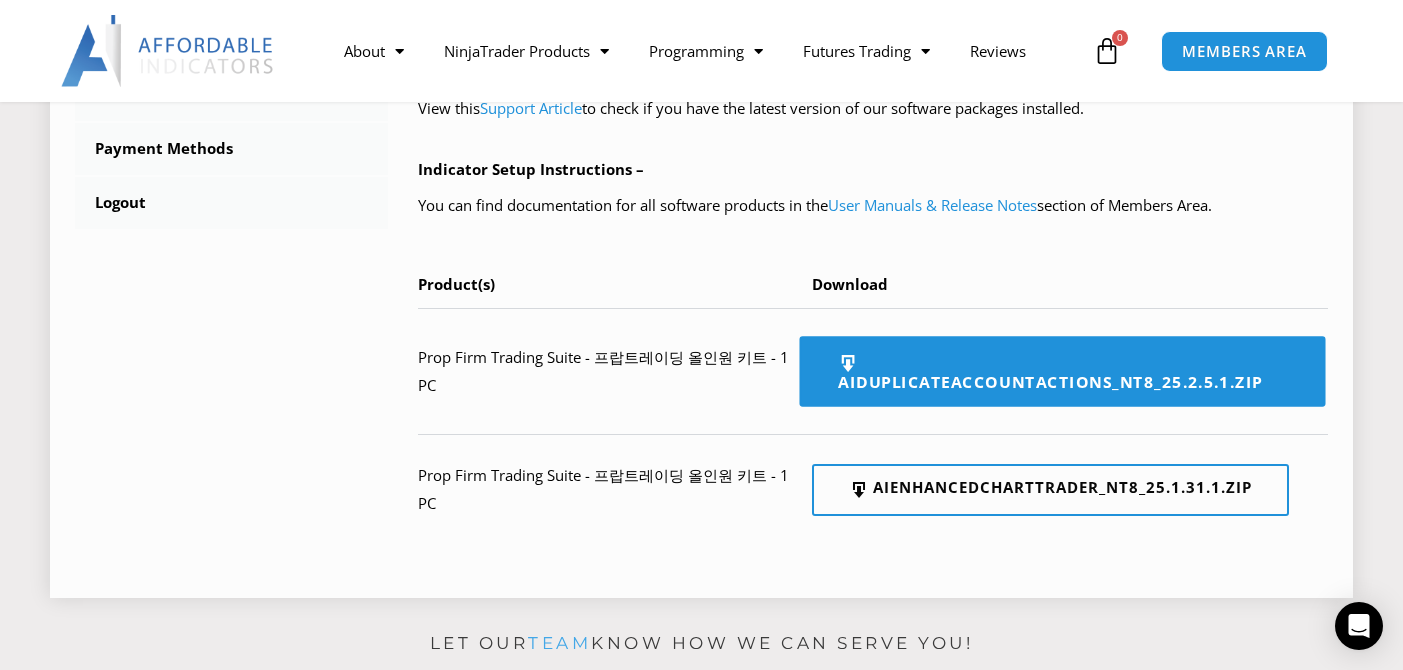 click on "AIDuplicateAccountActions_NT8_25.2.5.1.zip" at bounding box center [1063, 372] 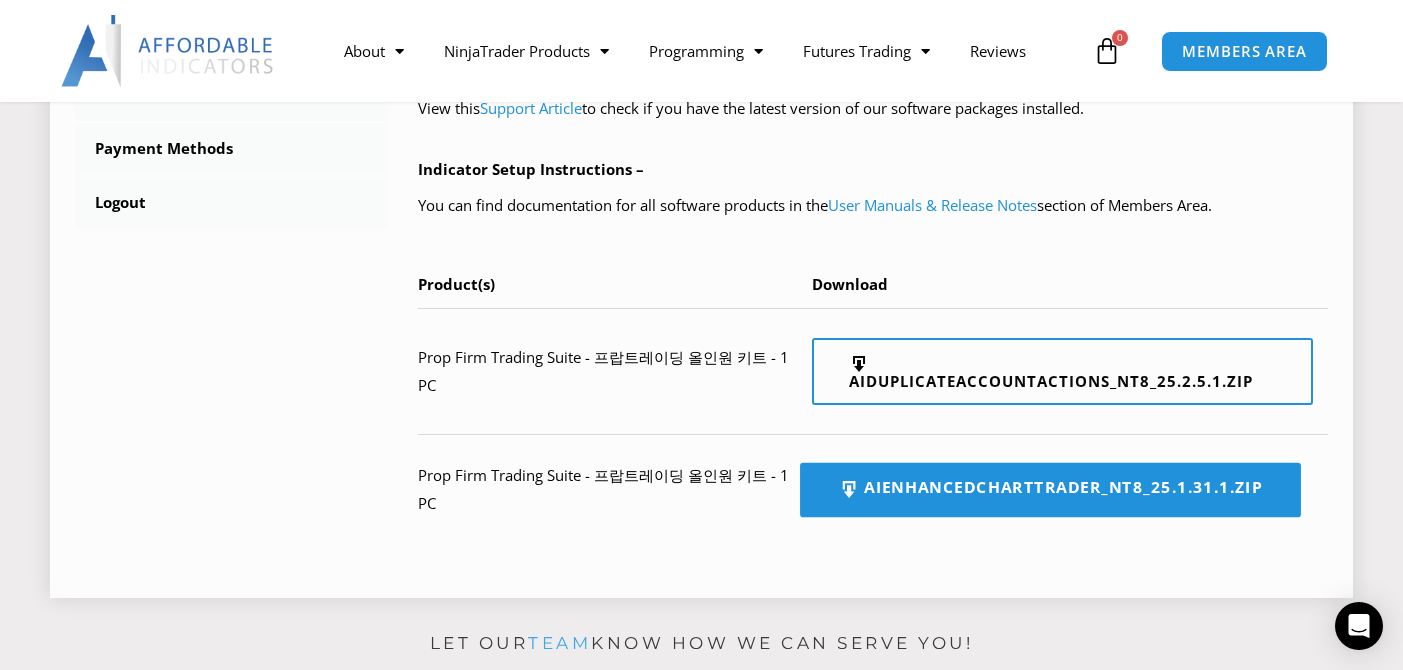 click on "AIEnhancedChartTrader_NT8_25.1.31.1.zip" at bounding box center [1050, 490] 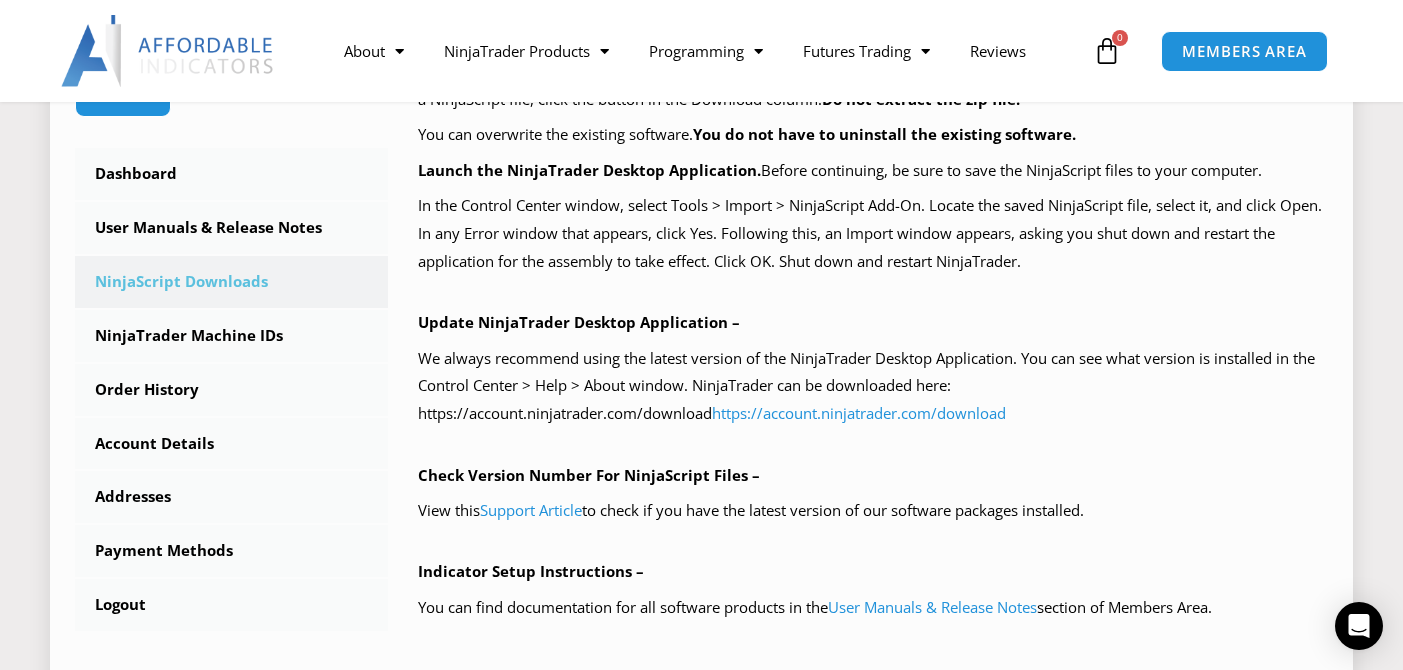 scroll, scrollTop: 500, scrollLeft: 0, axis: vertical 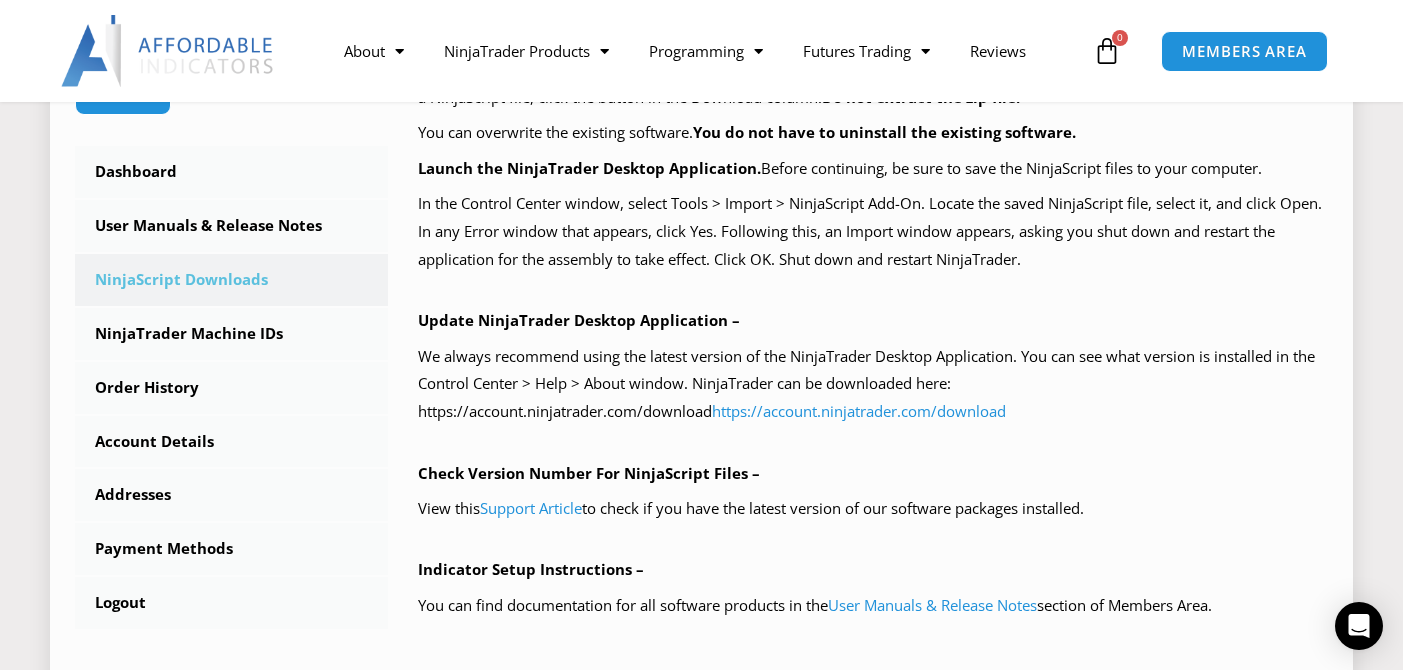 click on "Check Version Number For NinjaScript Files –" at bounding box center [873, 474] 